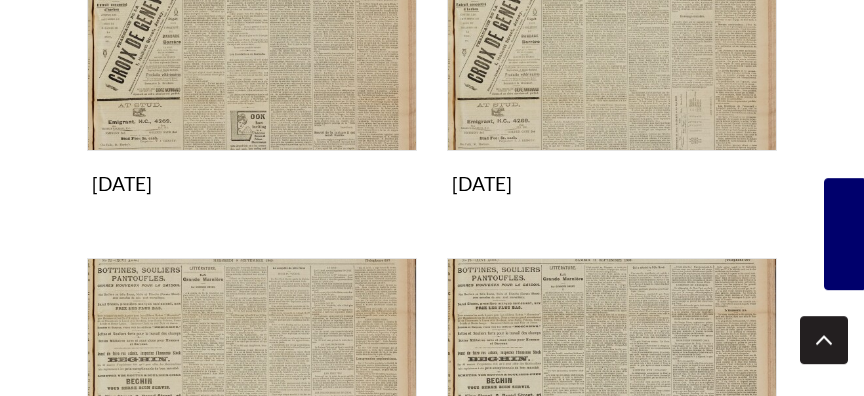 scroll, scrollTop: 648, scrollLeft: 0, axis: vertical 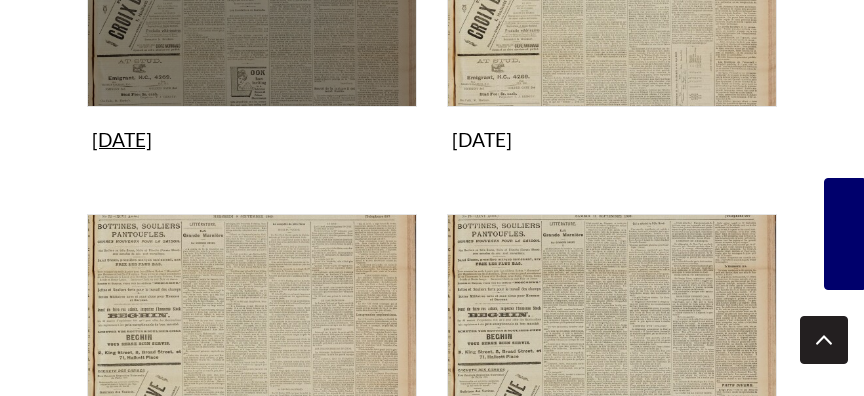 click at bounding box center (252, -58) 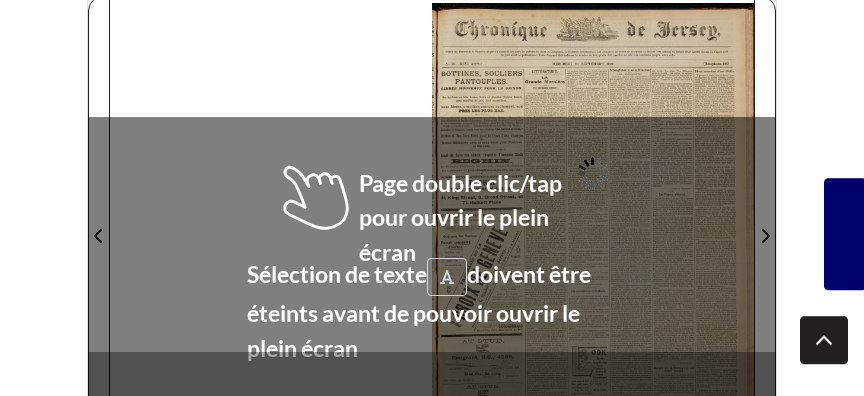 scroll, scrollTop: 432, scrollLeft: 0, axis: vertical 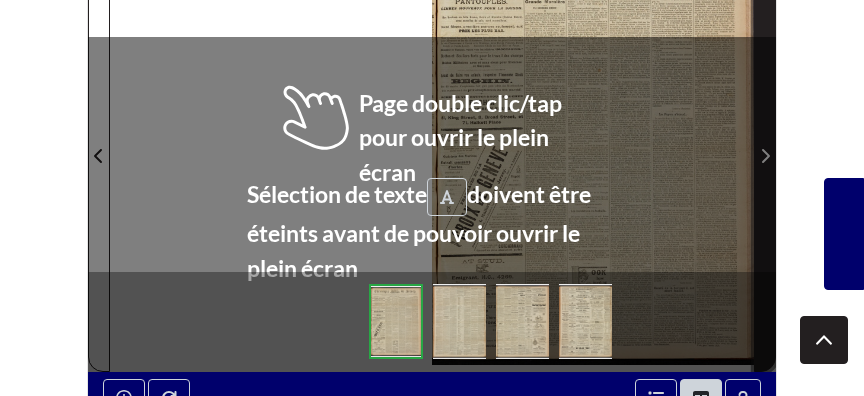 click 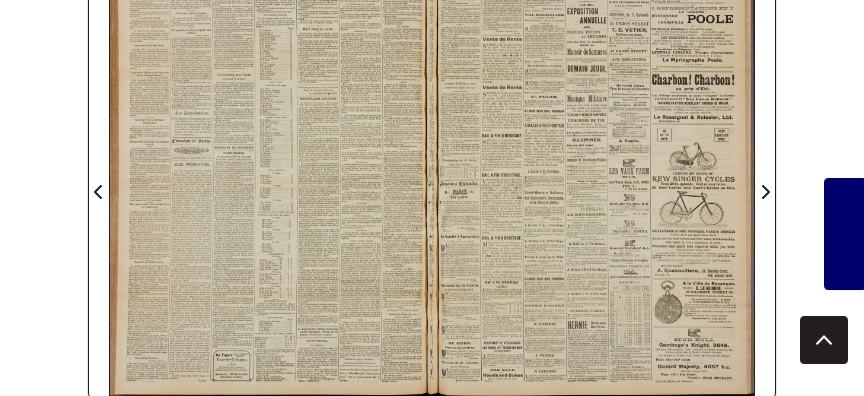 scroll, scrollTop: 432, scrollLeft: 0, axis: vertical 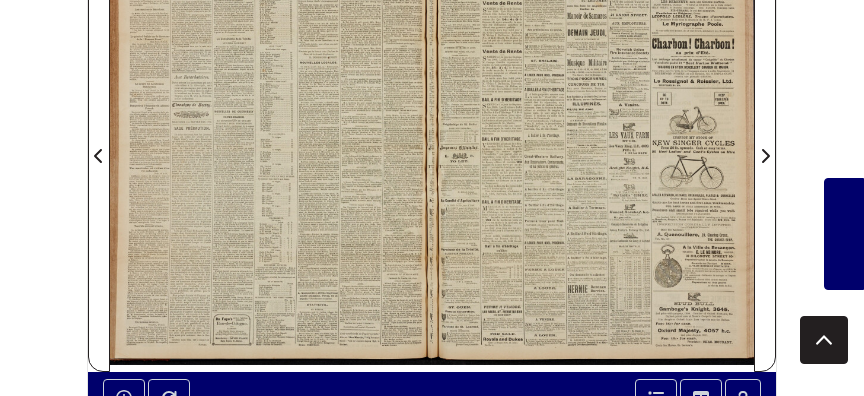 click at bounding box center [593, 144] 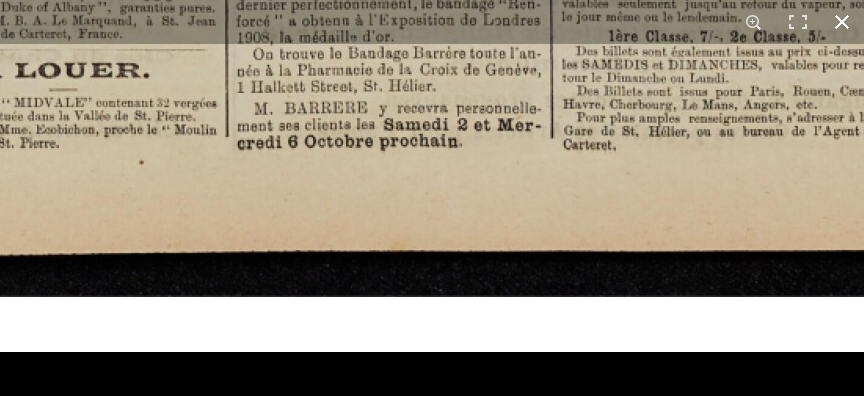 click at bounding box center (842, 22) 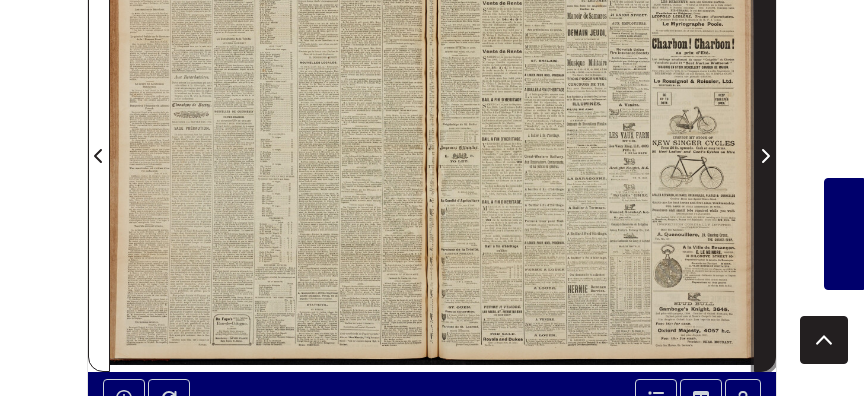 click 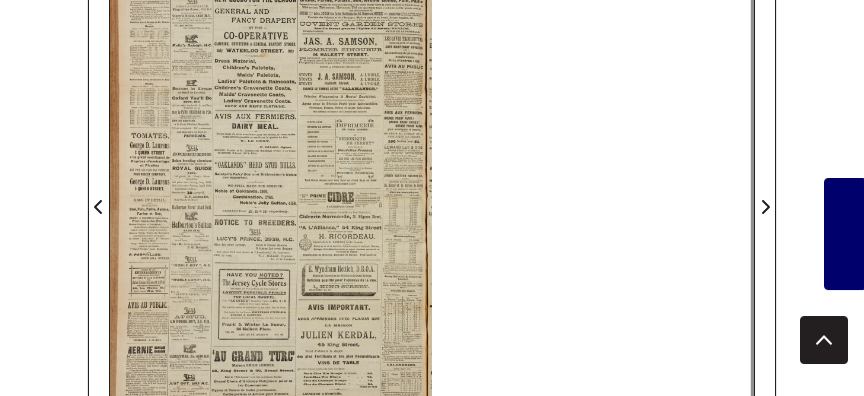 scroll, scrollTop: 324, scrollLeft: 0, axis: vertical 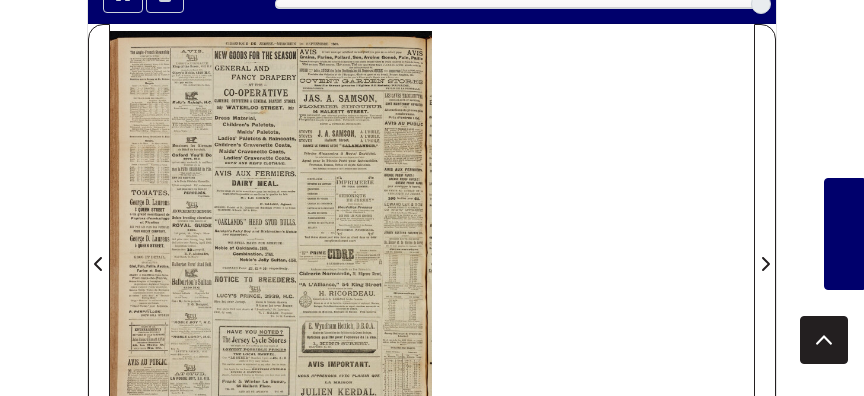 click at bounding box center (271, 252) 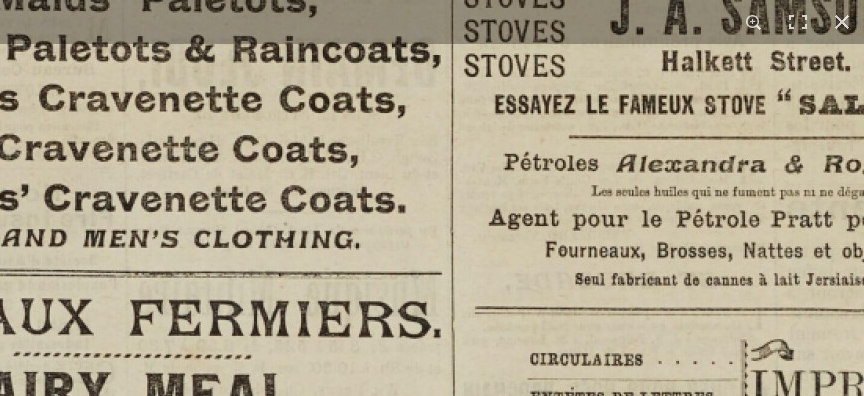 click at bounding box center (250, 919) 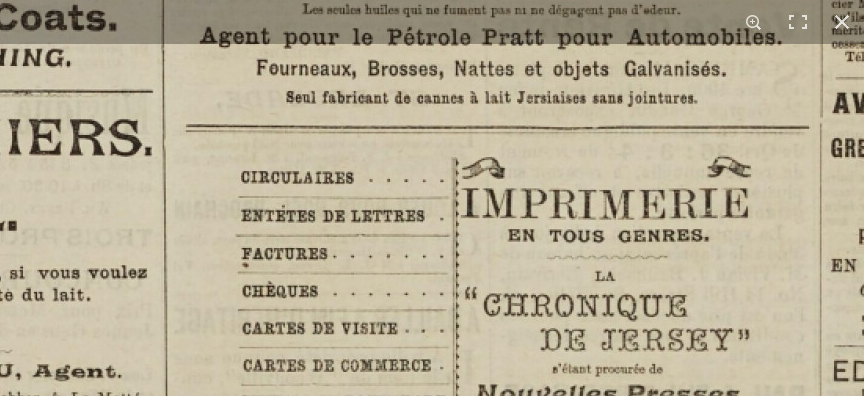 click at bounding box center (-39, 737) 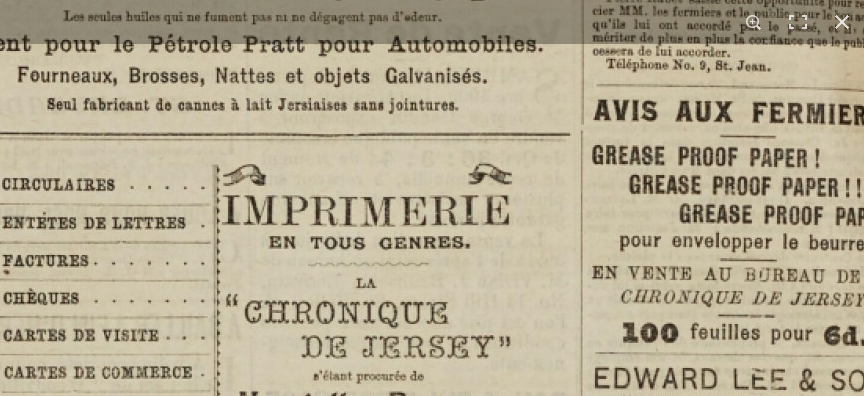 click at bounding box center (-278, 744) 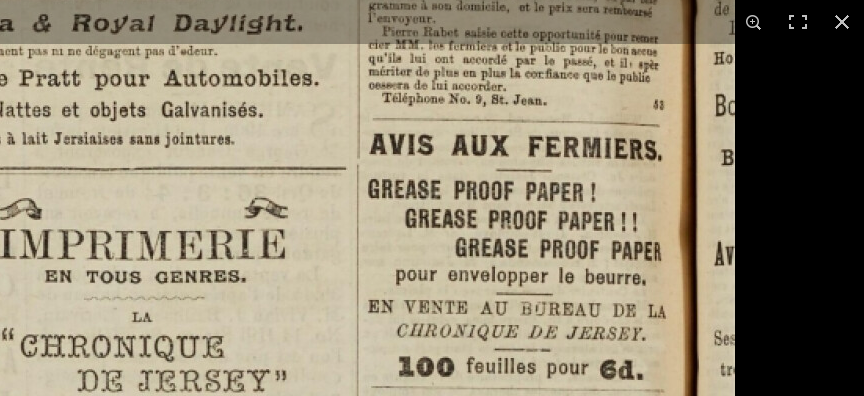 click at bounding box center (-502, 778) 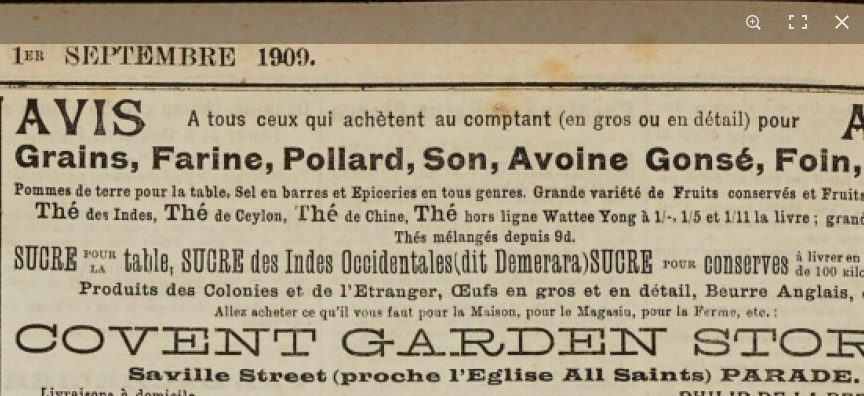 click on "1 / 1" at bounding box center [432, 198] 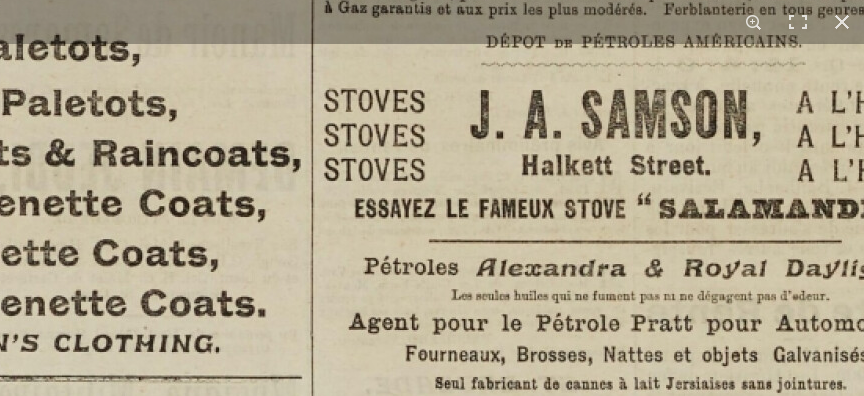 click on "Menu" at bounding box center (432, 345) 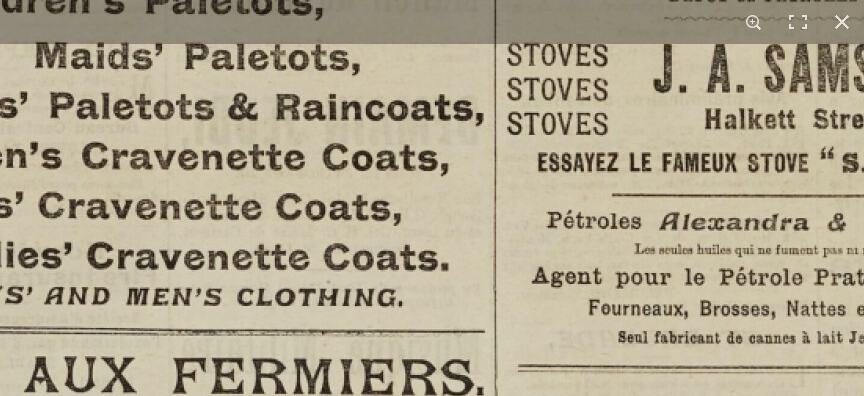 click on "1 / 1" at bounding box center [432, 198] 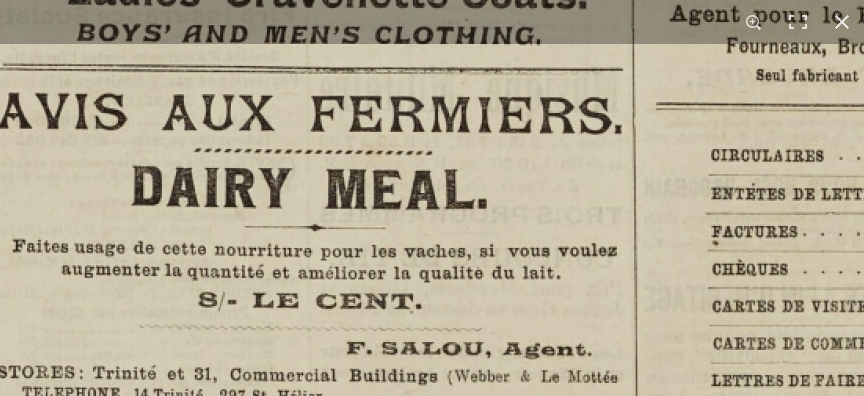 click at bounding box center (431, 715) 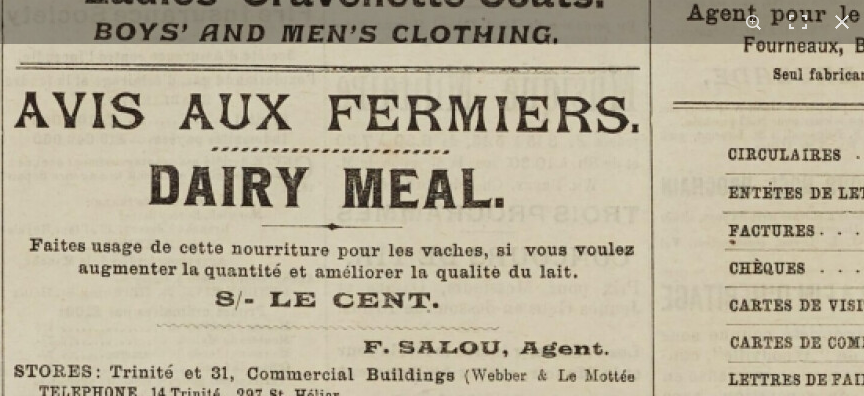 click at bounding box center [448, 714] 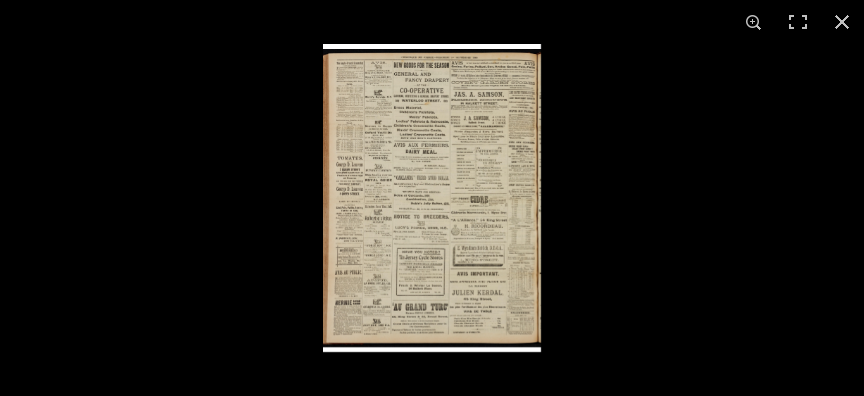 click at bounding box center (432, 198) 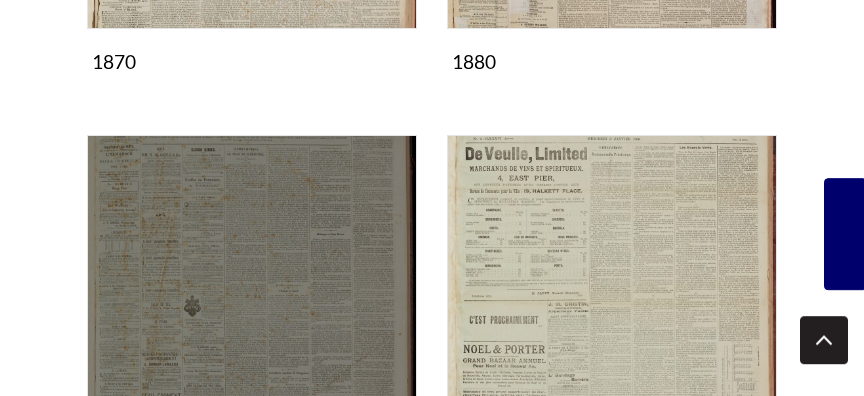 scroll, scrollTop: 2268, scrollLeft: 0, axis: vertical 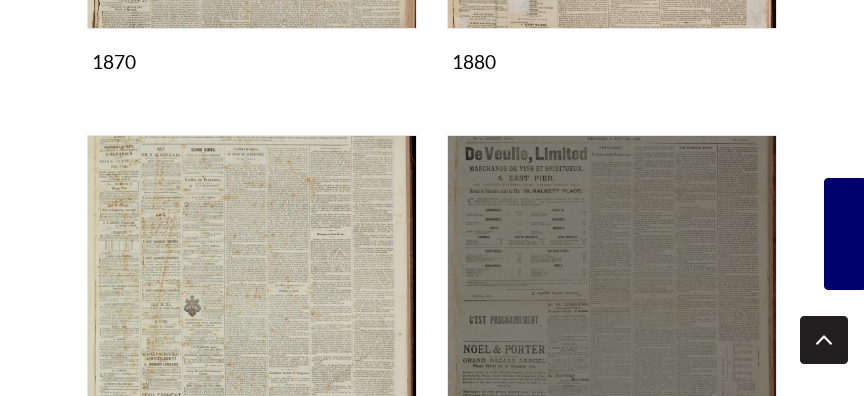 click at bounding box center [612, 300] 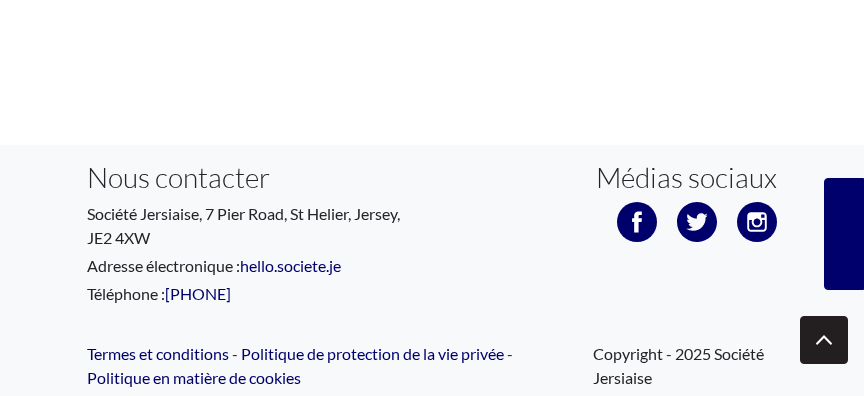 scroll, scrollTop: 2268, scrollLeft: 0, axis: vertical 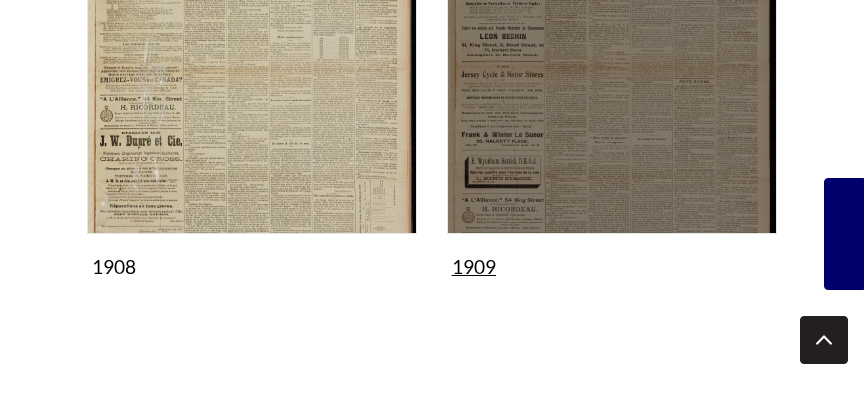 click at bounding box center (612, 69) 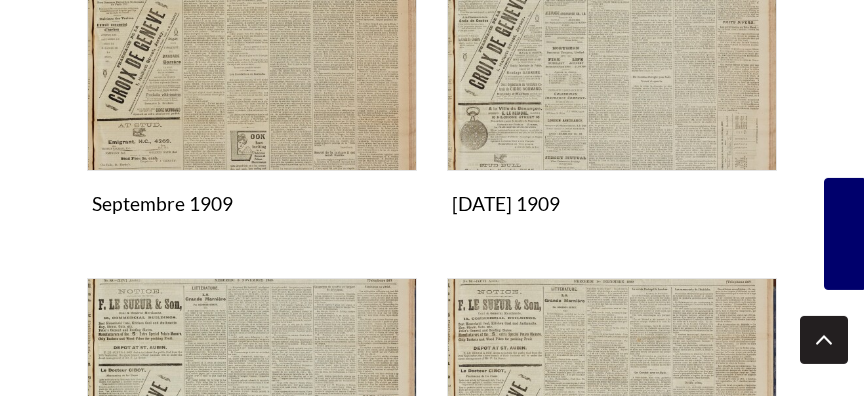 scroll, scrollTop: 2376, scrollLeft: 0, axis: vertical 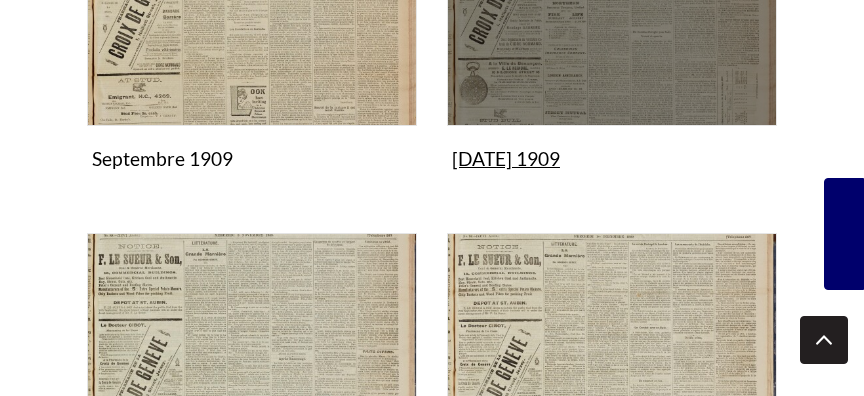 click at bounding box center [612, -39] 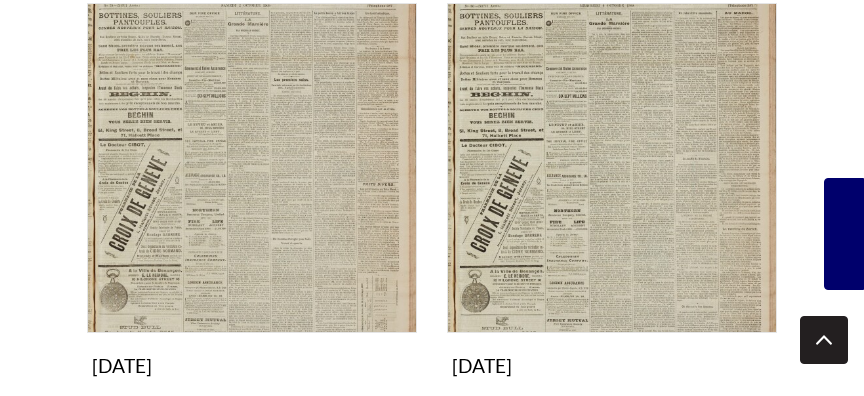 scroll, scrollTop: 432, scrollLeft: 0, axis: vertical 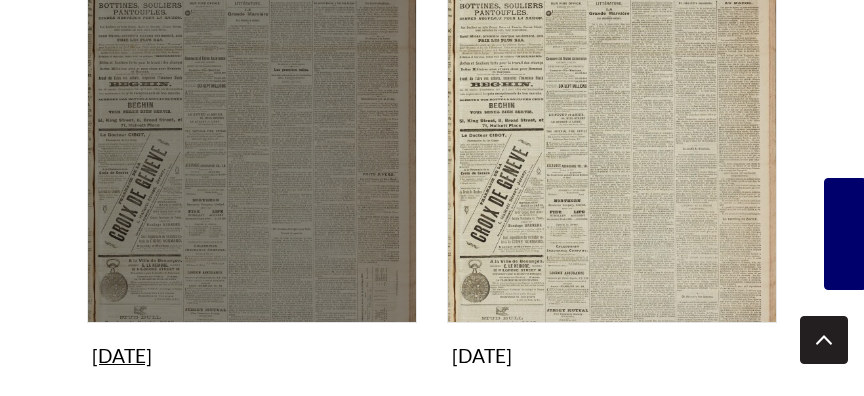 click at bounding box center (252, 158) 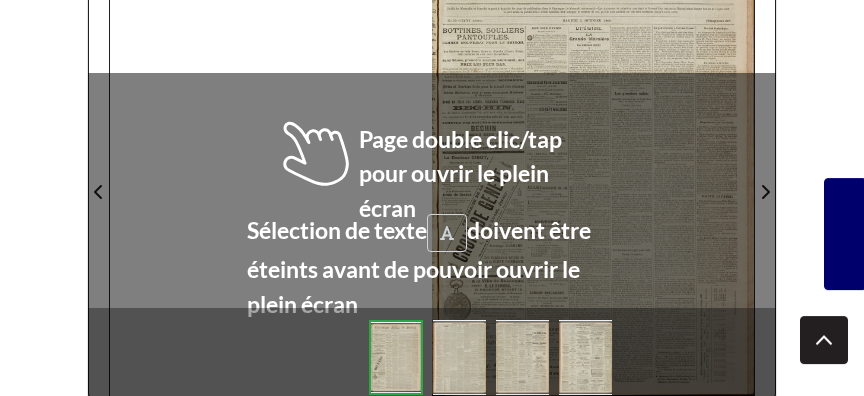 scroll, scrollTop: 432, scrollLeft: 0, axis: vertical 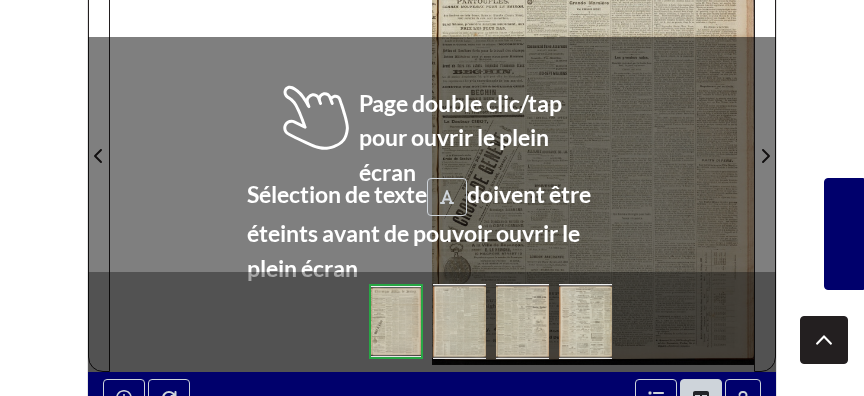 click at bounding box center [593, 144] 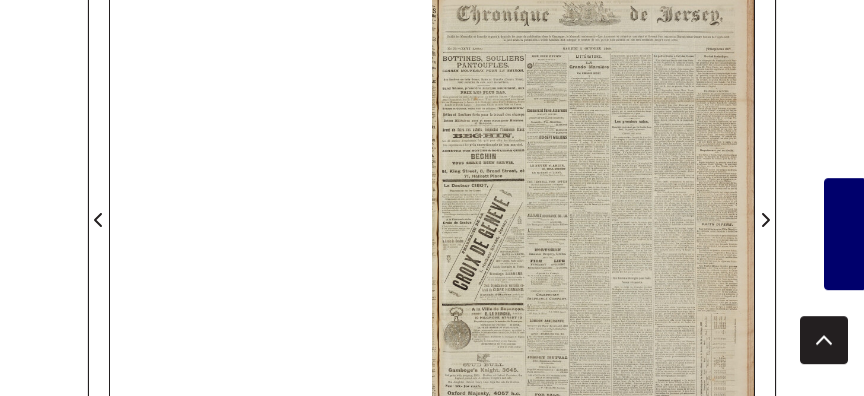 scroll, scrollTop: 324, scrollLeft: 0, axis: vertical 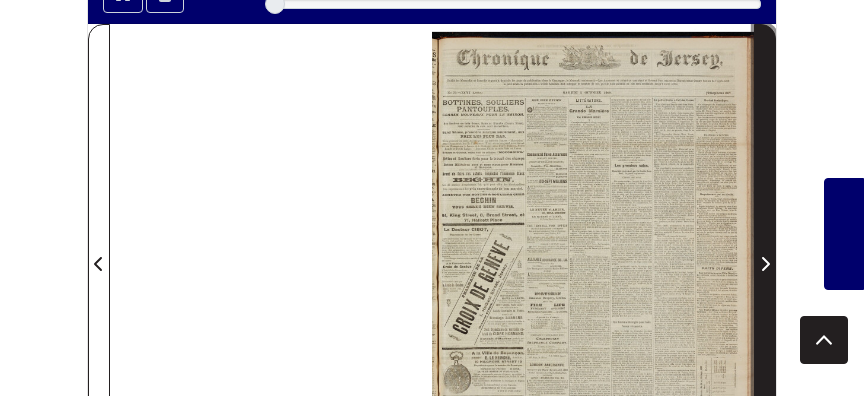 click 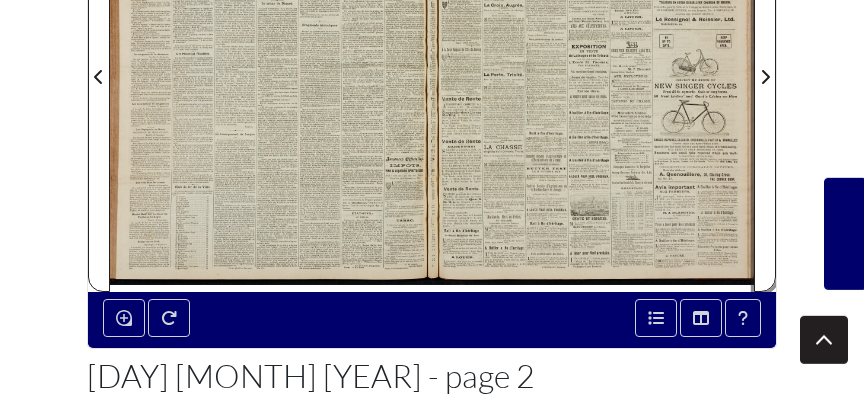 scroll, scrollTop: 540, scrollLeft: 0, axis: vertical 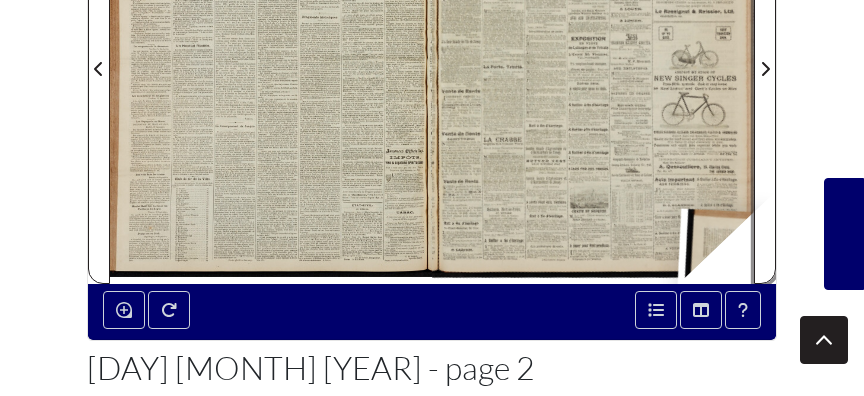 click at bounding box center [593, 57] 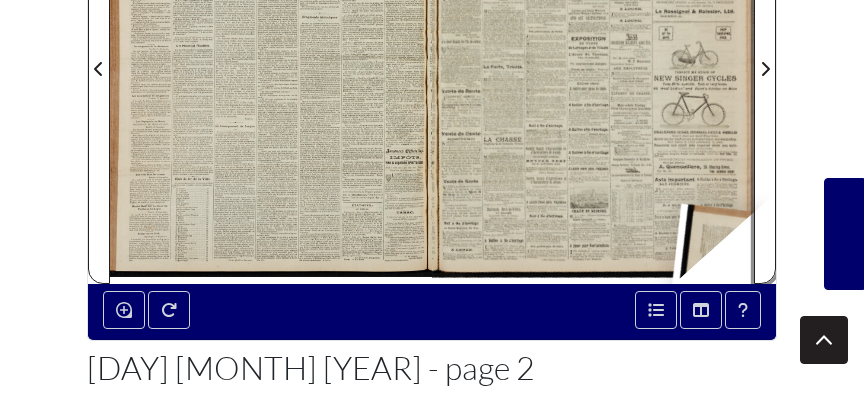 click at bounding box center (593, 57) 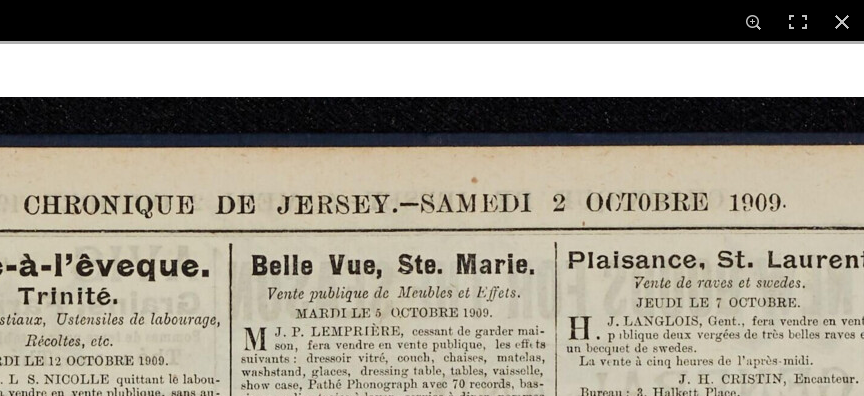 click at bounding box center (430, 1791) 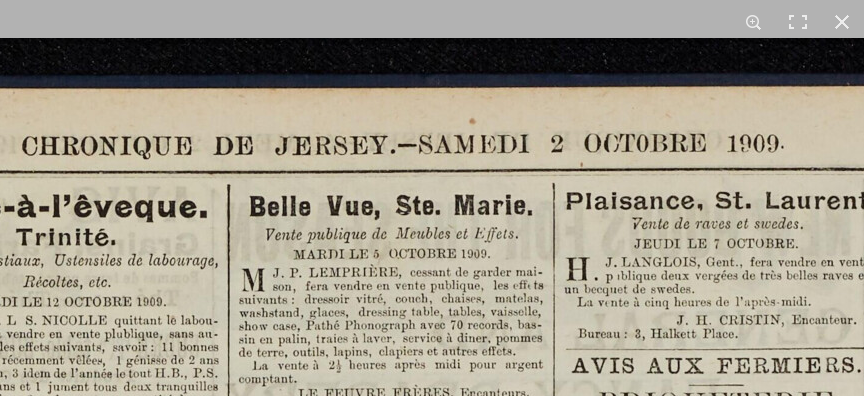 click at bounding box center [428, 1732] 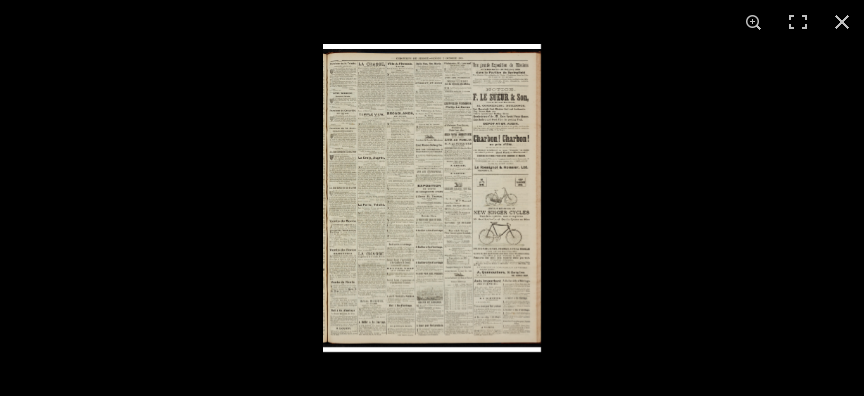 click at bounding box center [432, 198] 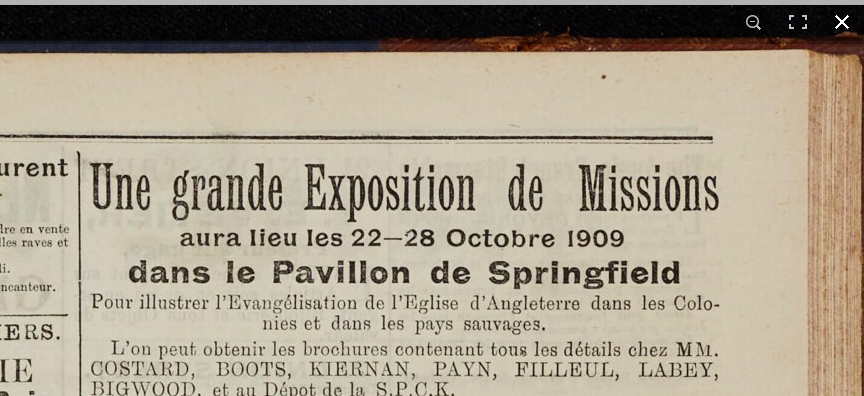 click at bounding box center (842, 22) 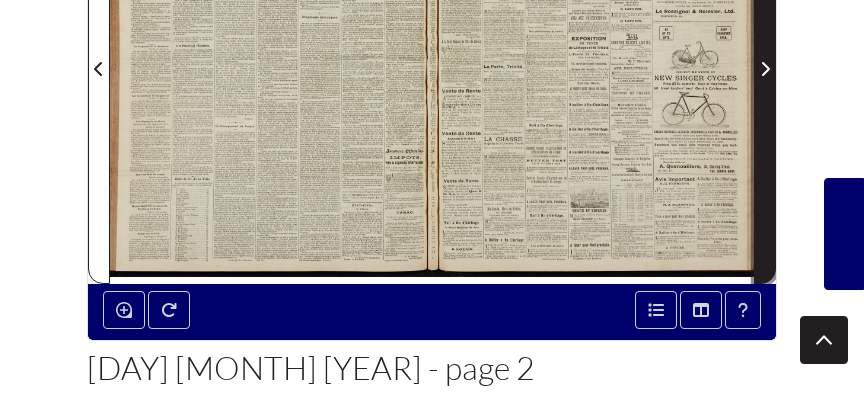 click 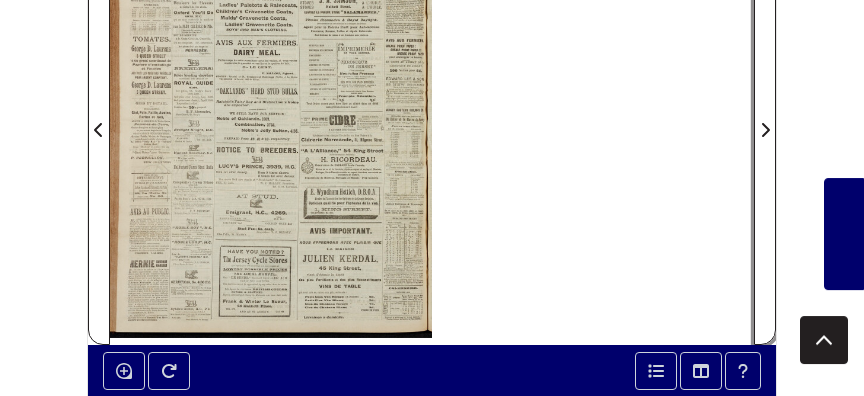 scroll, scrollTop: 432, scrollLeft: 0, axis: vertical 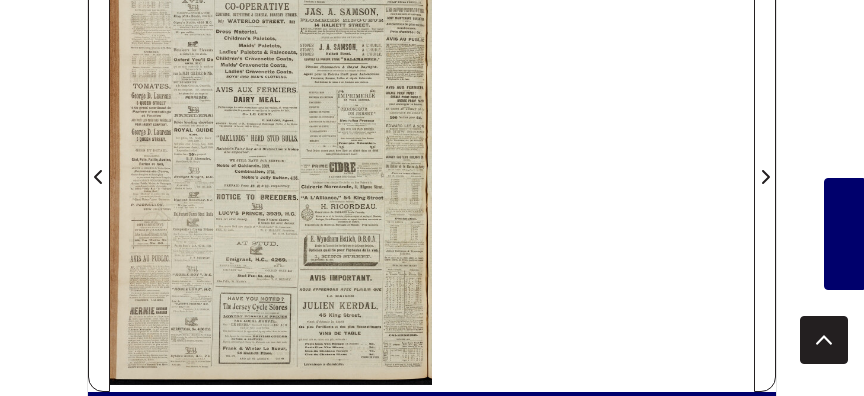 click at bounding box center (271, 165) 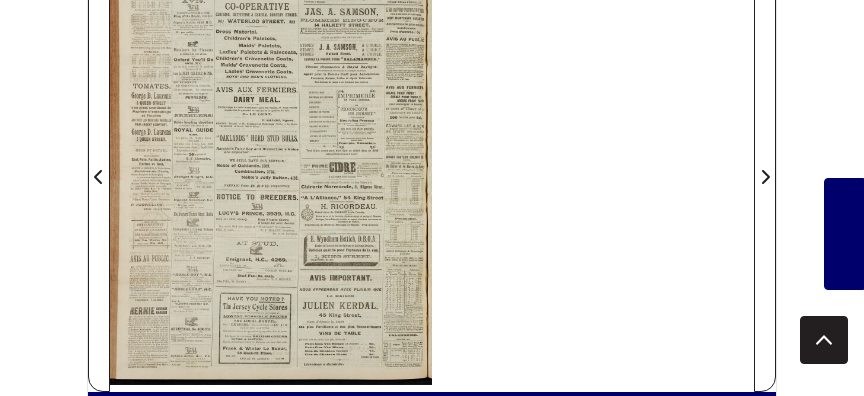 click at bounding box center [271, 165] 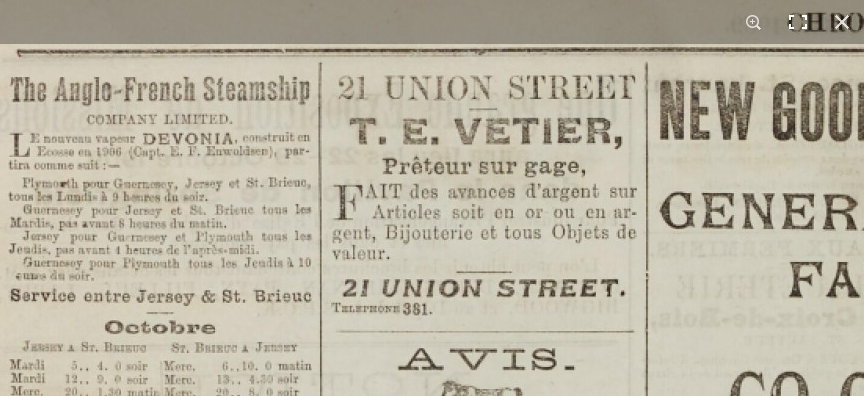 click at bounding box center (798, 22) 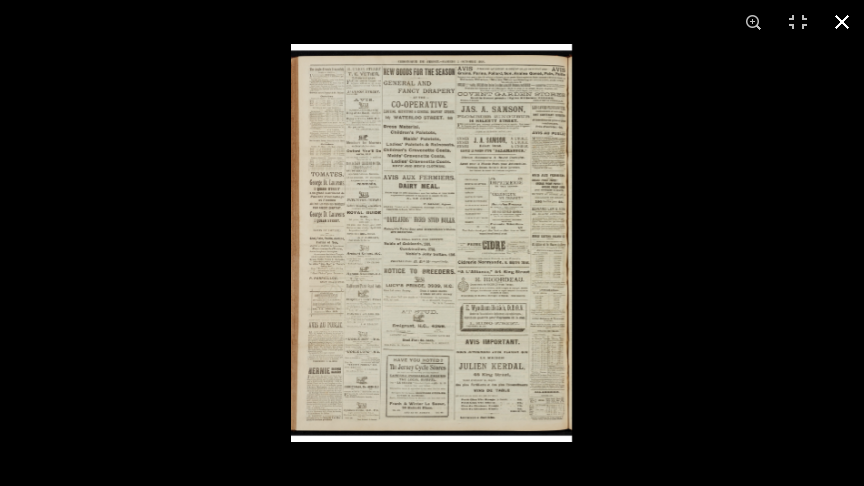 click at bounding box center (842, 22) 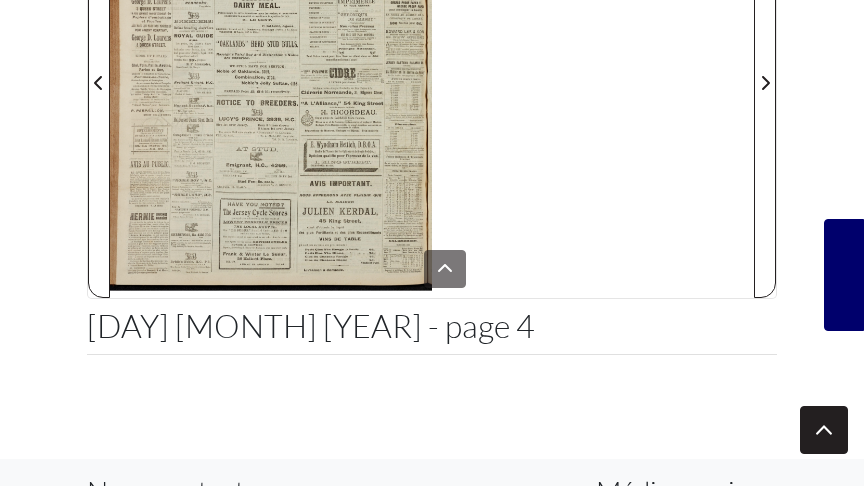 click on "Menu" at bounding box center [432, 172] 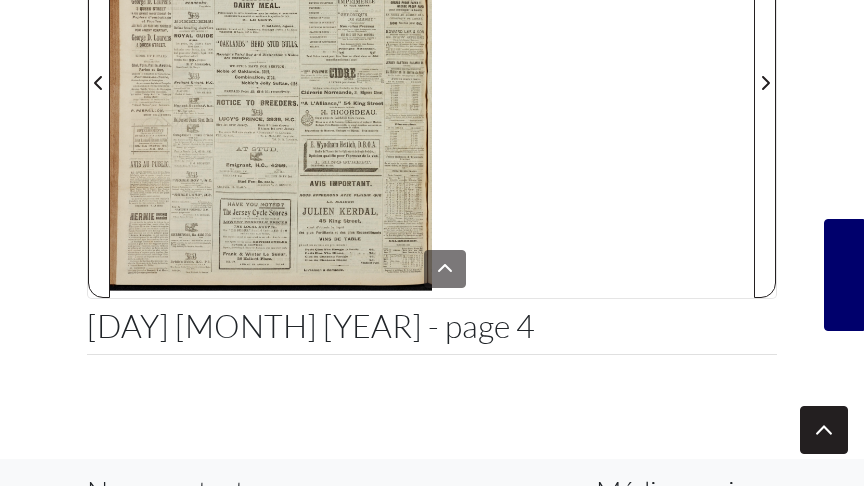 click on "Menu" at bounding box center (432, 172) 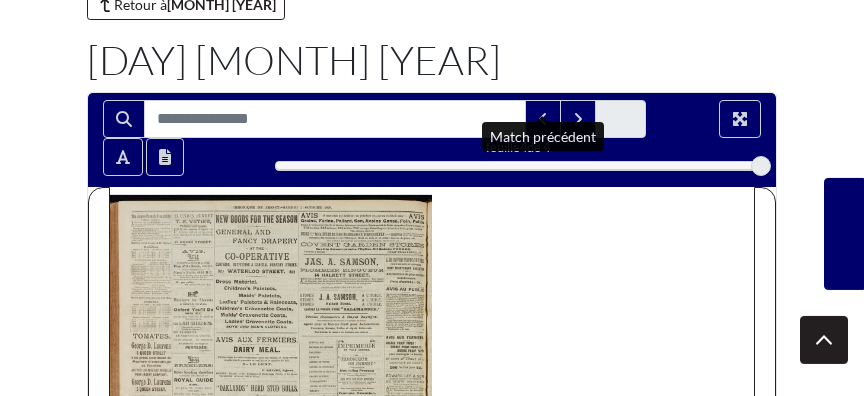 scroll, scrollTop: 216, scrollLeft: 0, axis: vertical 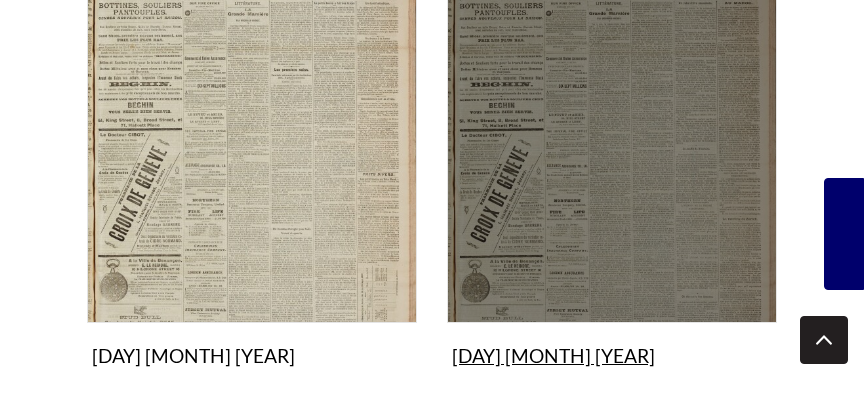 click at bounding box center [612, 158] 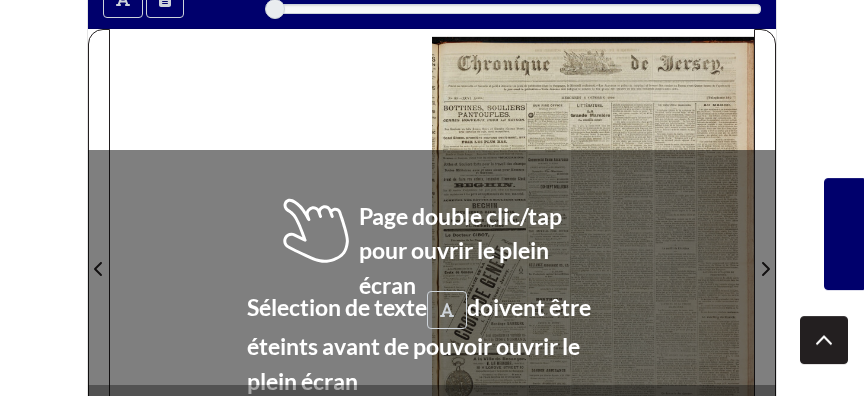 scroll, scrollTop: 324, scrollLeft: 0, axis: vertical 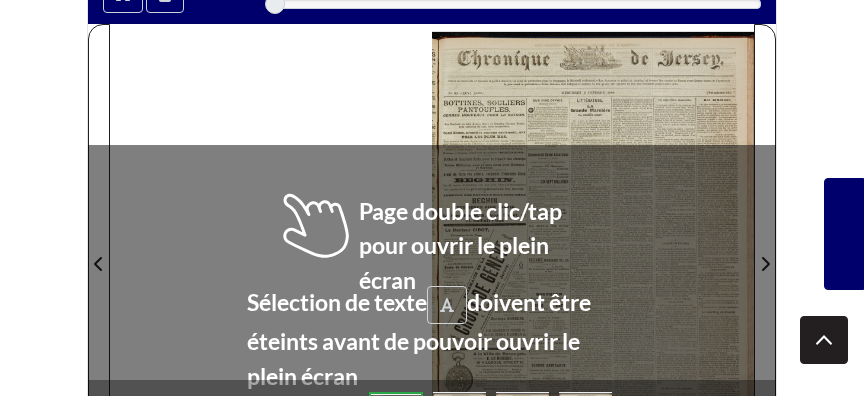 click at bounding box center [593, 252] 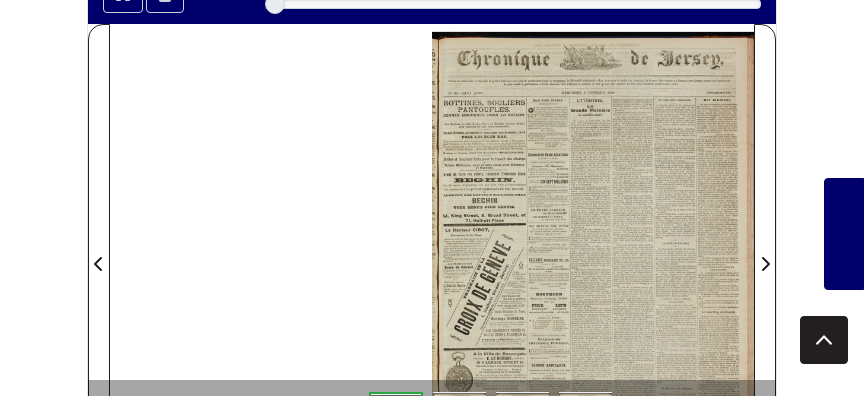click at bounding box center [593, 252] 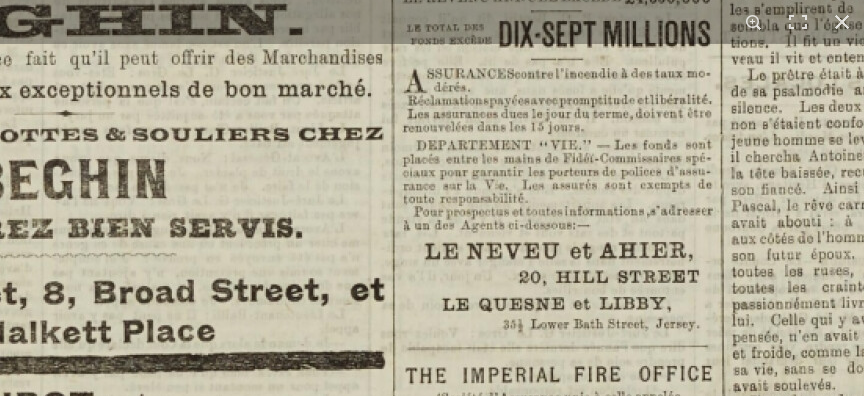click on "1 / 1" at bounding box center [432, 198] 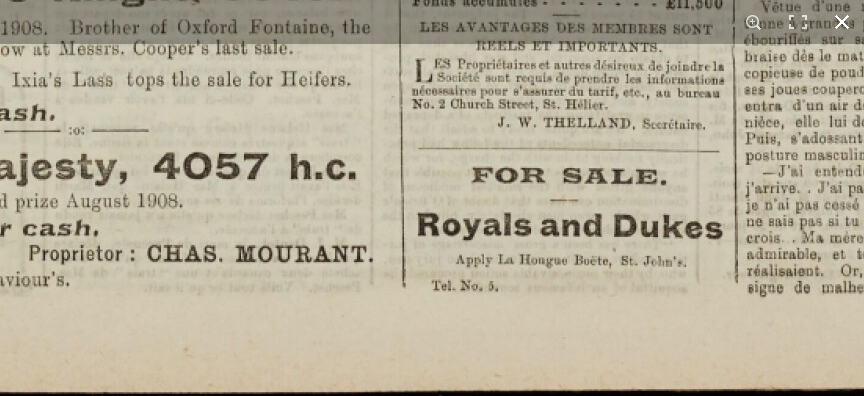 click at bounding box center (842, 22) 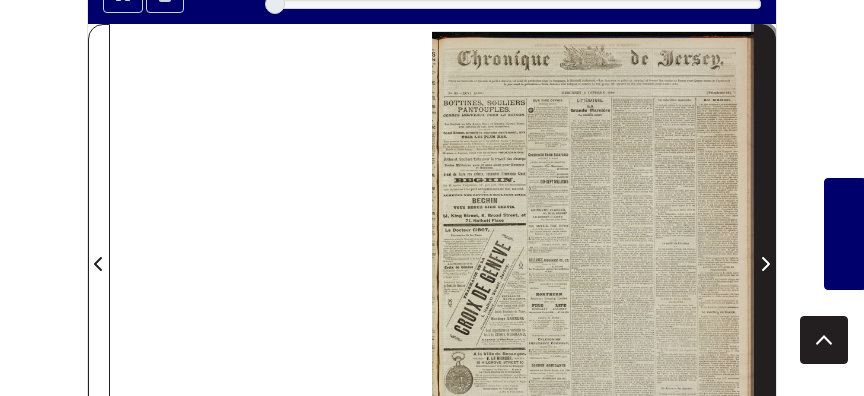 click 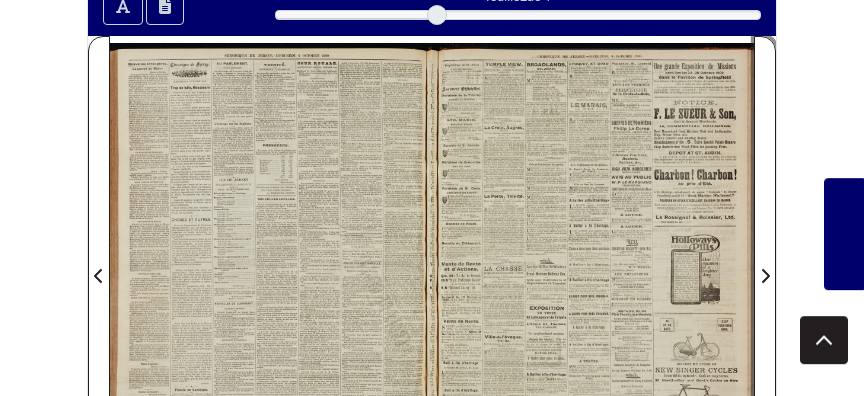 scroll, scrollTop: 324, scrollLeft: 0, axis: vertical 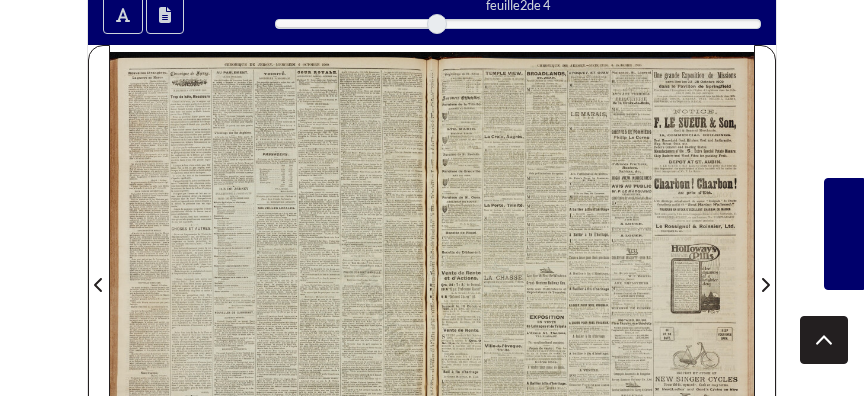 click at bounding box center [593, 273] 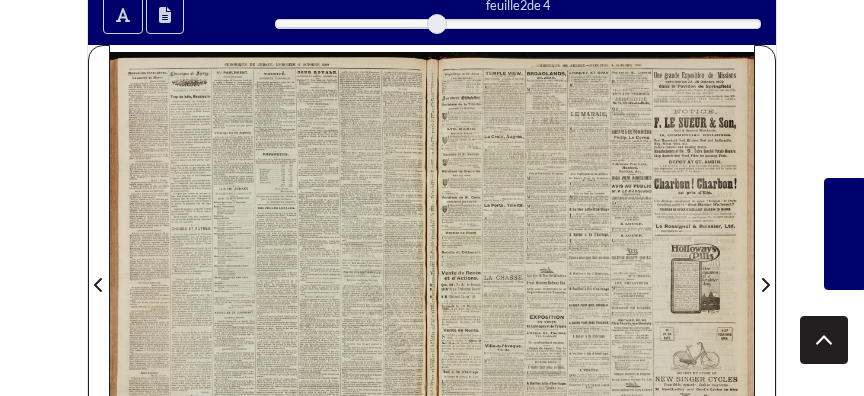 click at bounding box center (593, 273) 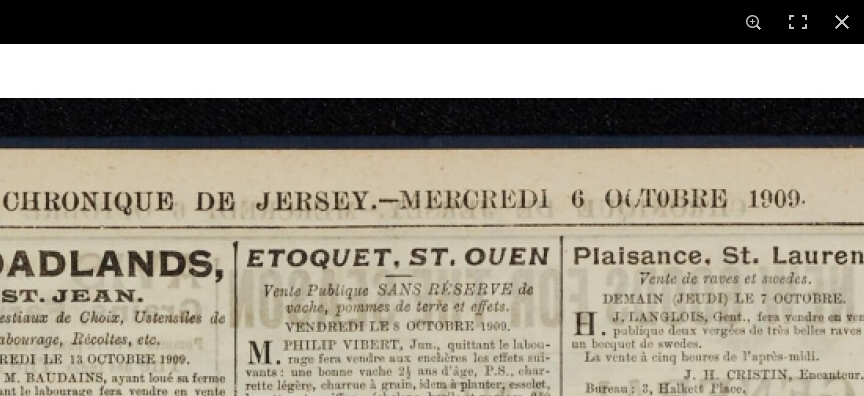 click at bounding box center (430, 1794) 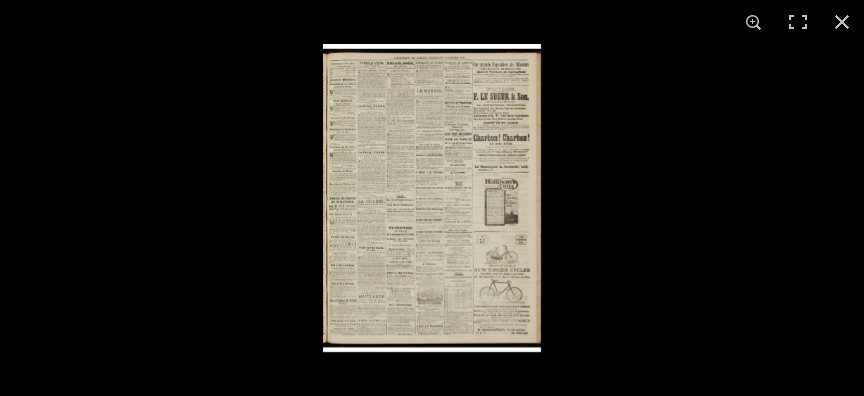 click at bounding box center (432, 198) 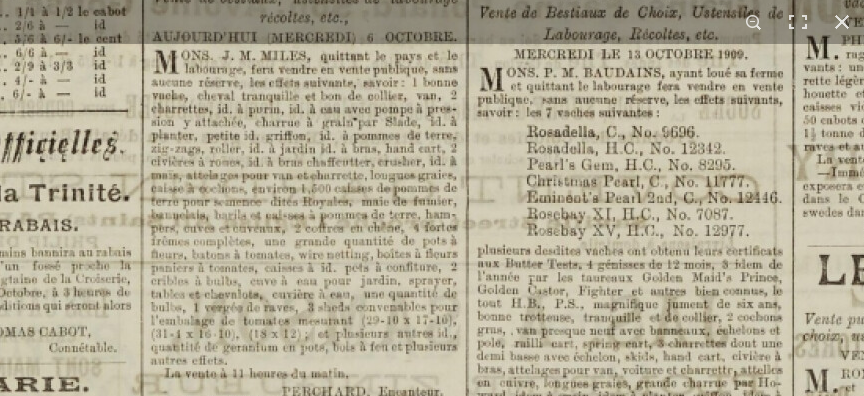 click at bounding box center (988, 1489) 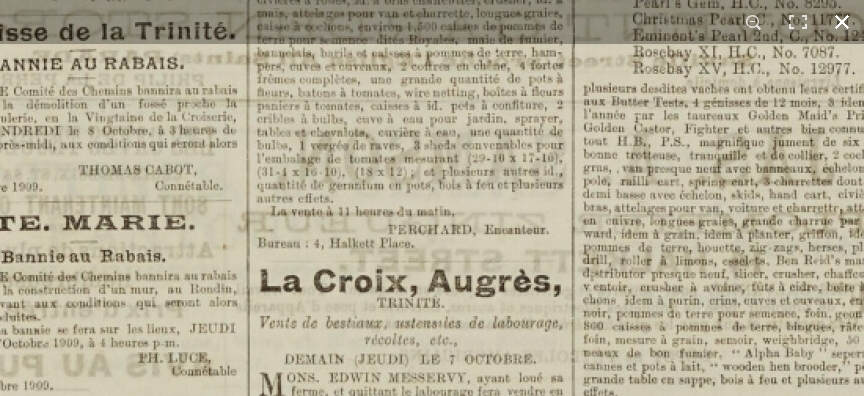 click on "1 / 1" at bounding box center (432, 198) 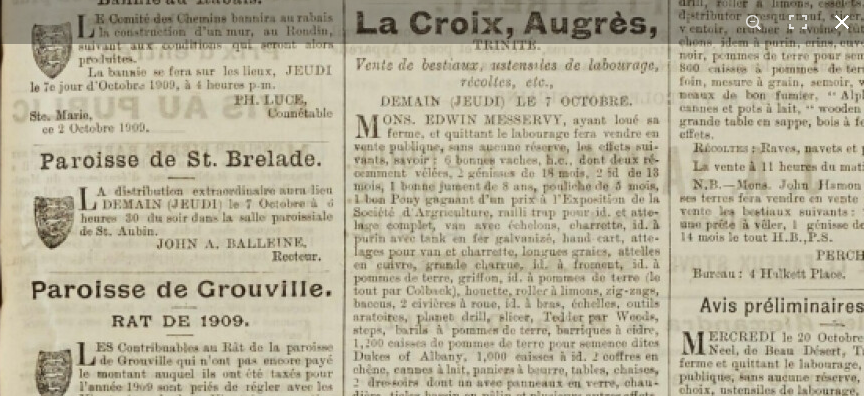 click on "1 / 1" at bounding box center (432, 198) 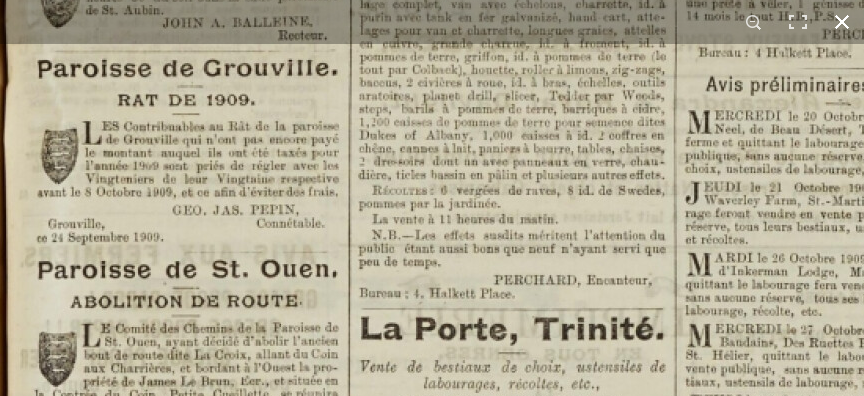 click on "1 / 1" at bounding box center [432, 198] 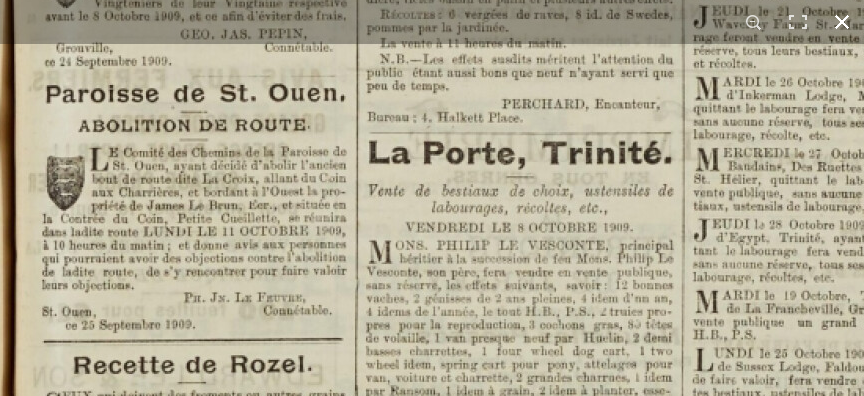 click on "1 / 1" at bounding box center [432, 198] 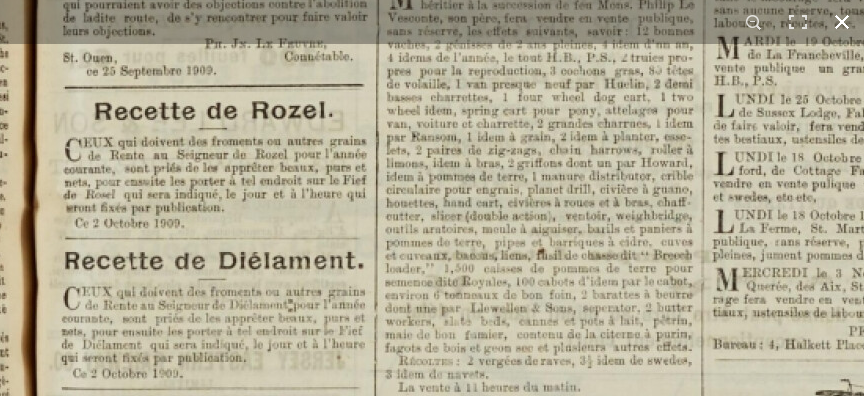 click on "1 / 1" at bounding box center [432, 198] 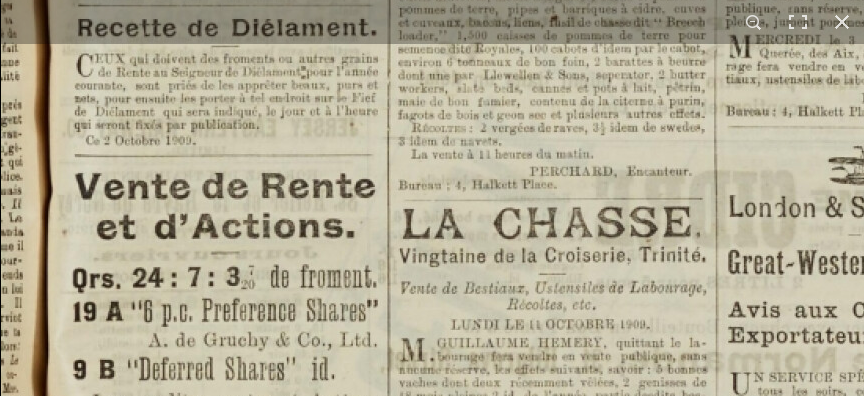 click at bounding box center [1238, 185] 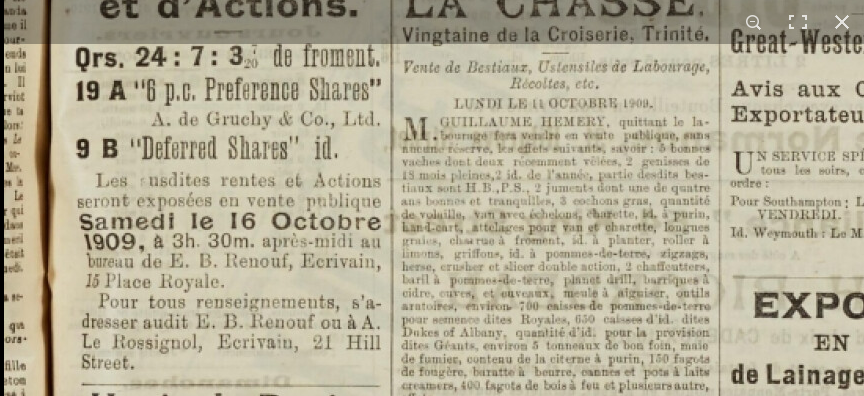 click at bounding box center (1241, -36) 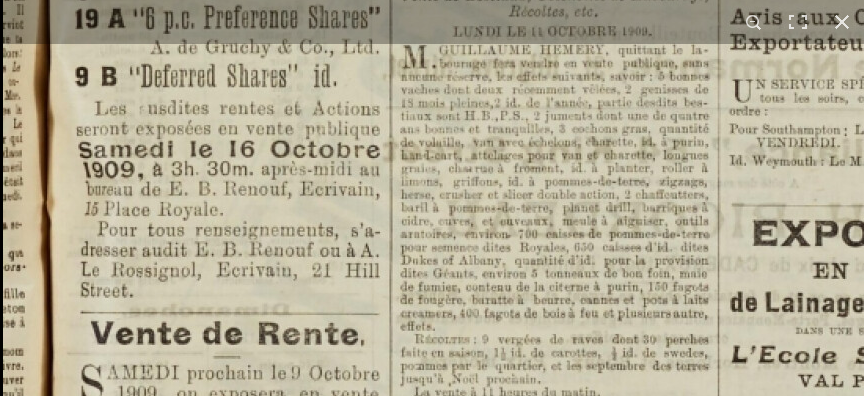 click at bounding box center (1240, -108) 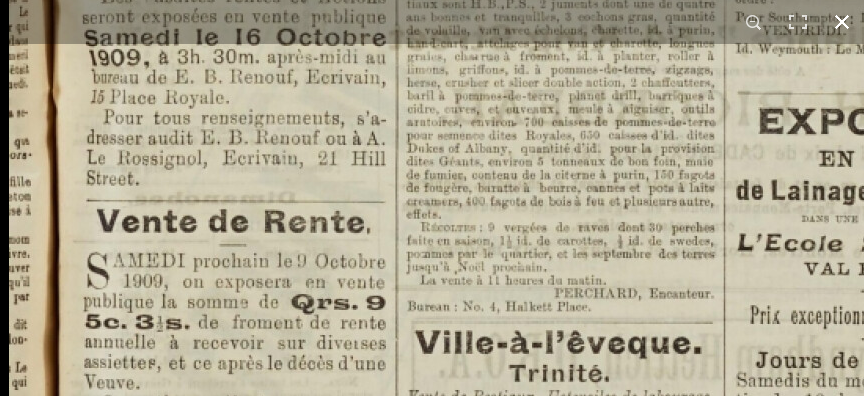 click on "1 / 1" at bounding box center (432, 198) 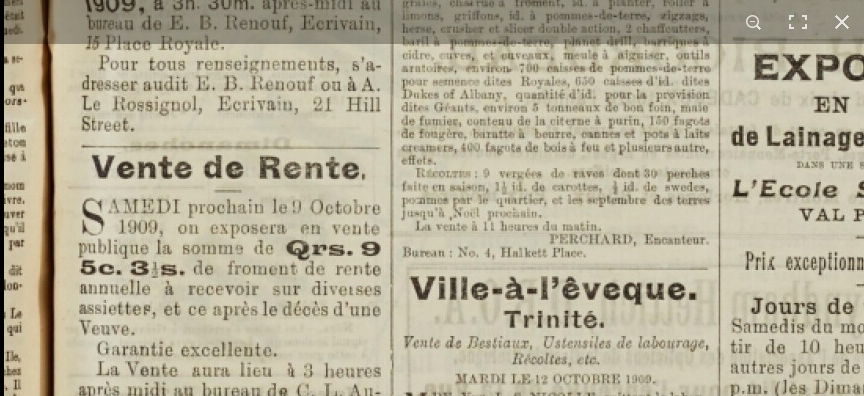 click at bounding box center (1241, -274) 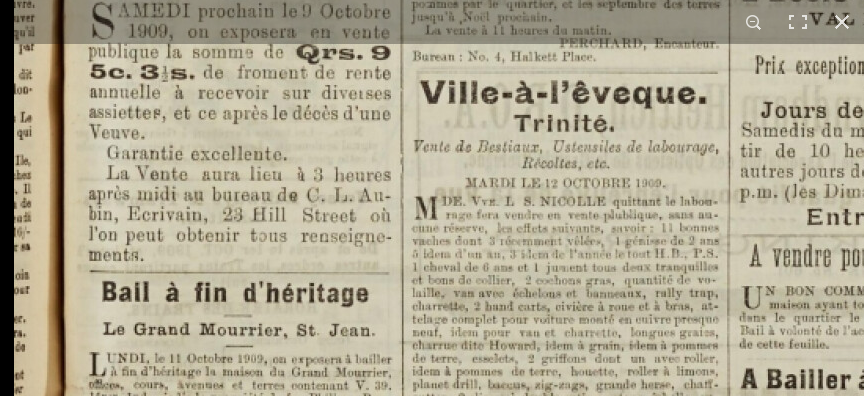 click at bounding box center (1251, -470) 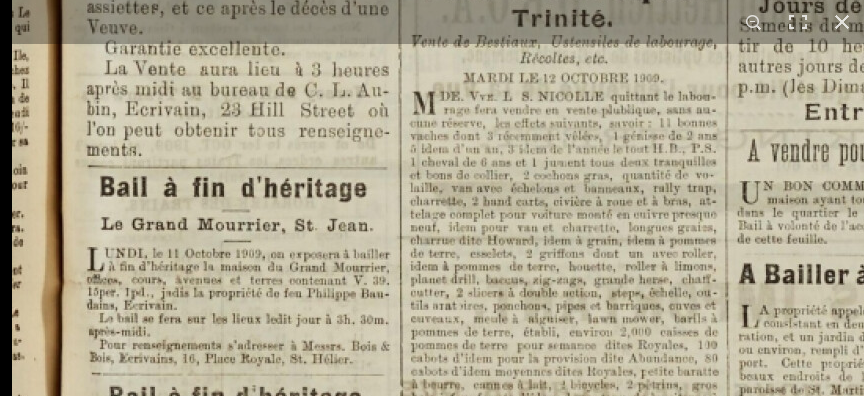 click at bounding box center [1249, -575] 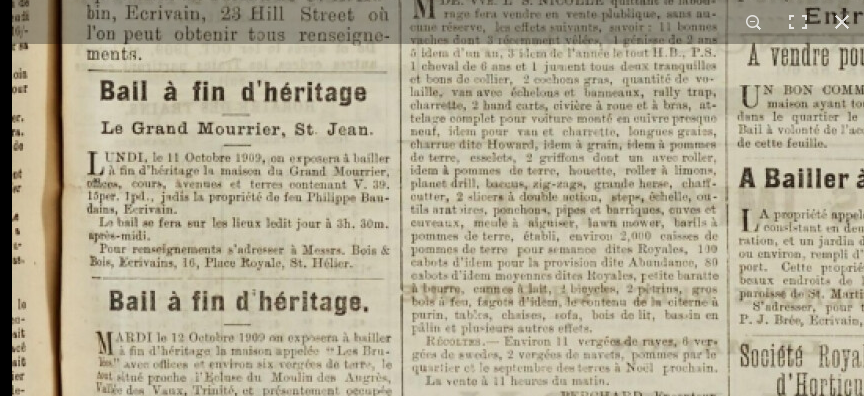 click at bounding box center (1249, -671) 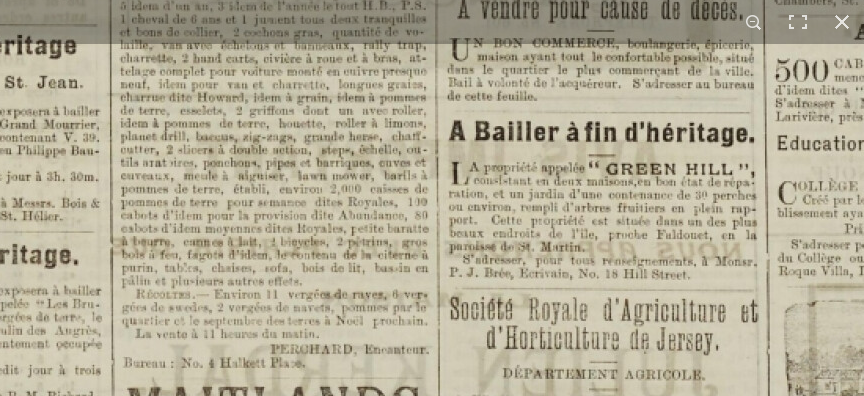 click at bounding box center [959, -718] 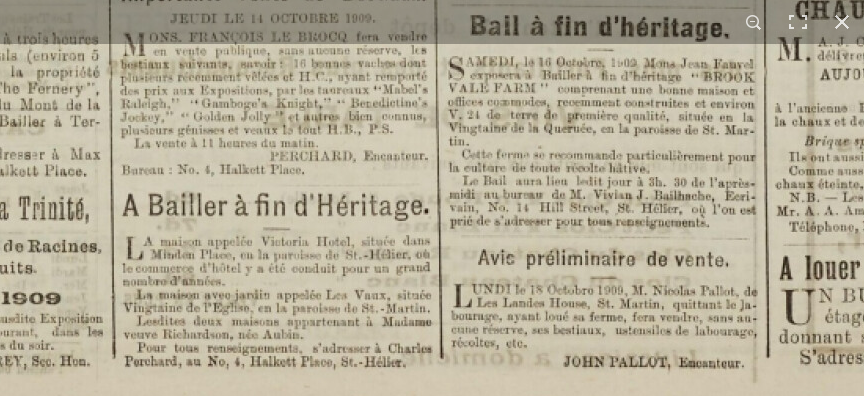 click at bounding box center (955, -1187) 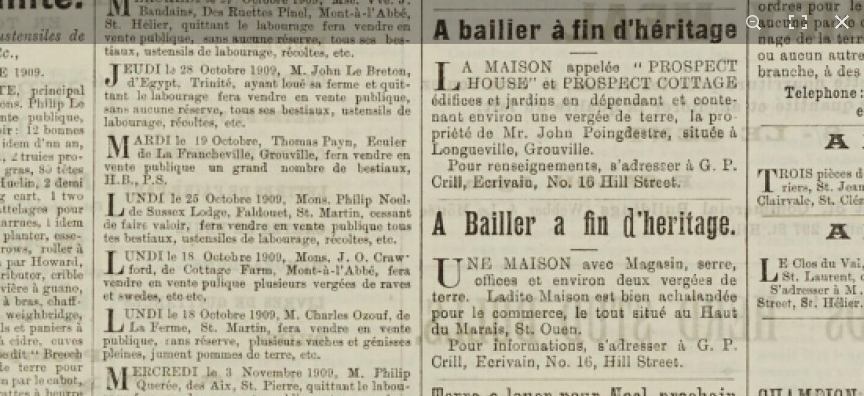 click at bounding box center [615, 517] 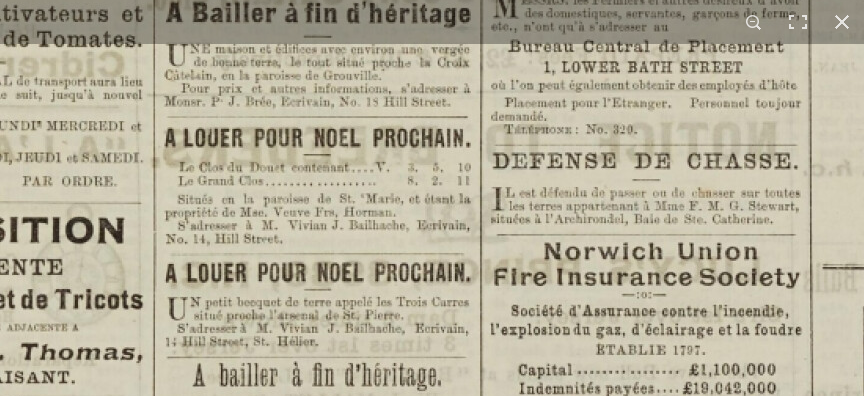 click at bounding box center (349, -112) 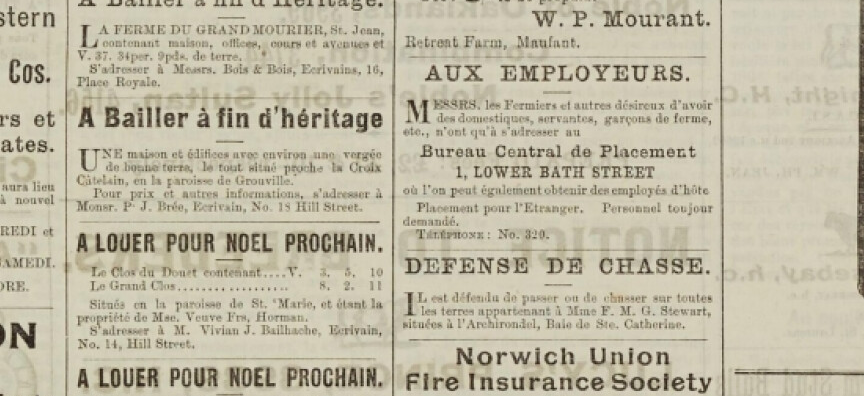 click at bounding box center [261, -7] 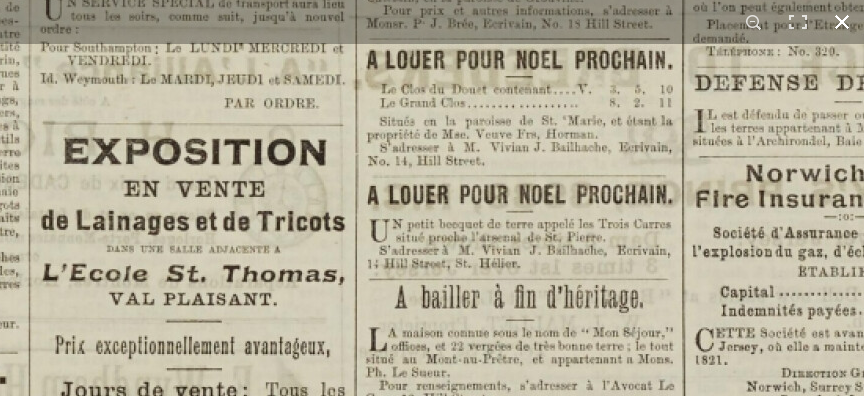click at bounding box center [842, 22] 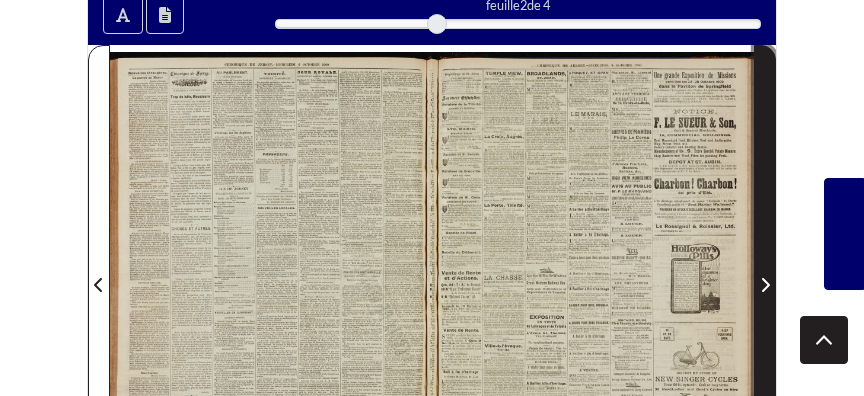 click 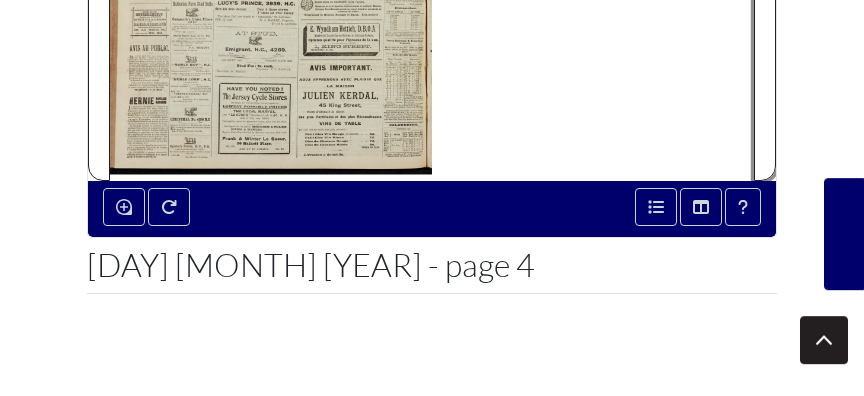 scroll, scrollTop: 648, scrollLeft: 0, axis: vertical 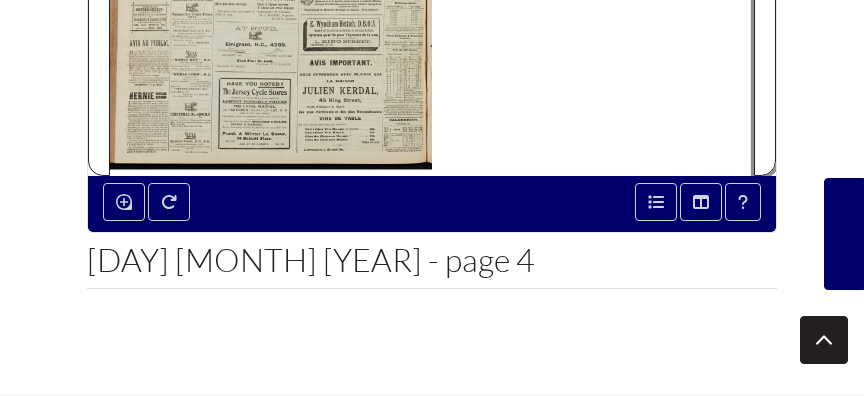 click at bounding box center [271, -51] 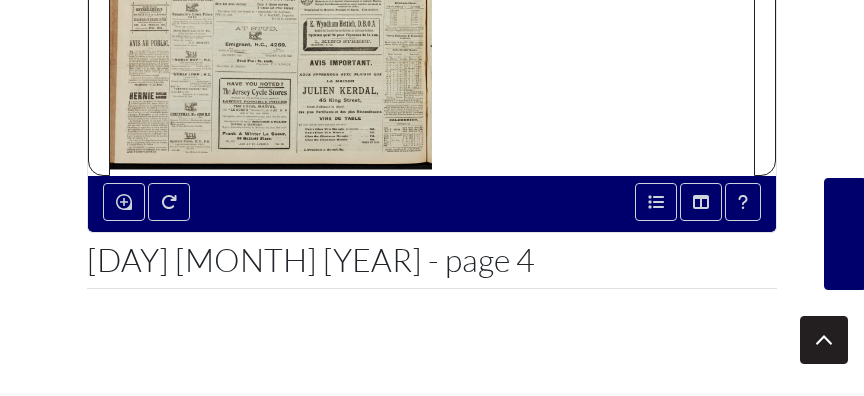 click at bounding box center (271, -51) 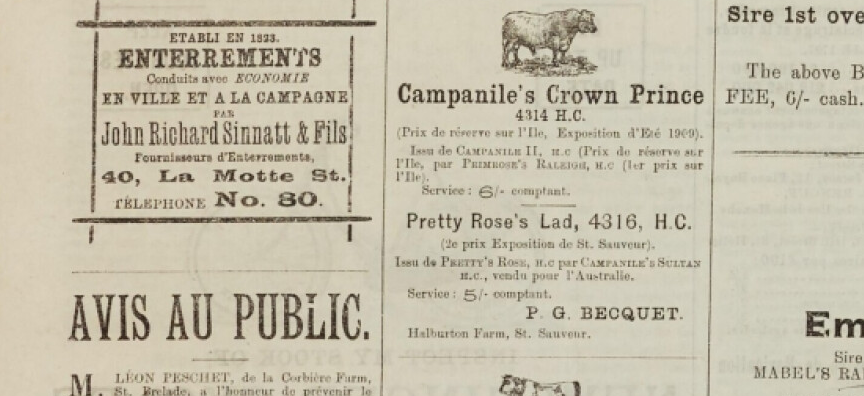 click at bounding box center (1155, -409) 